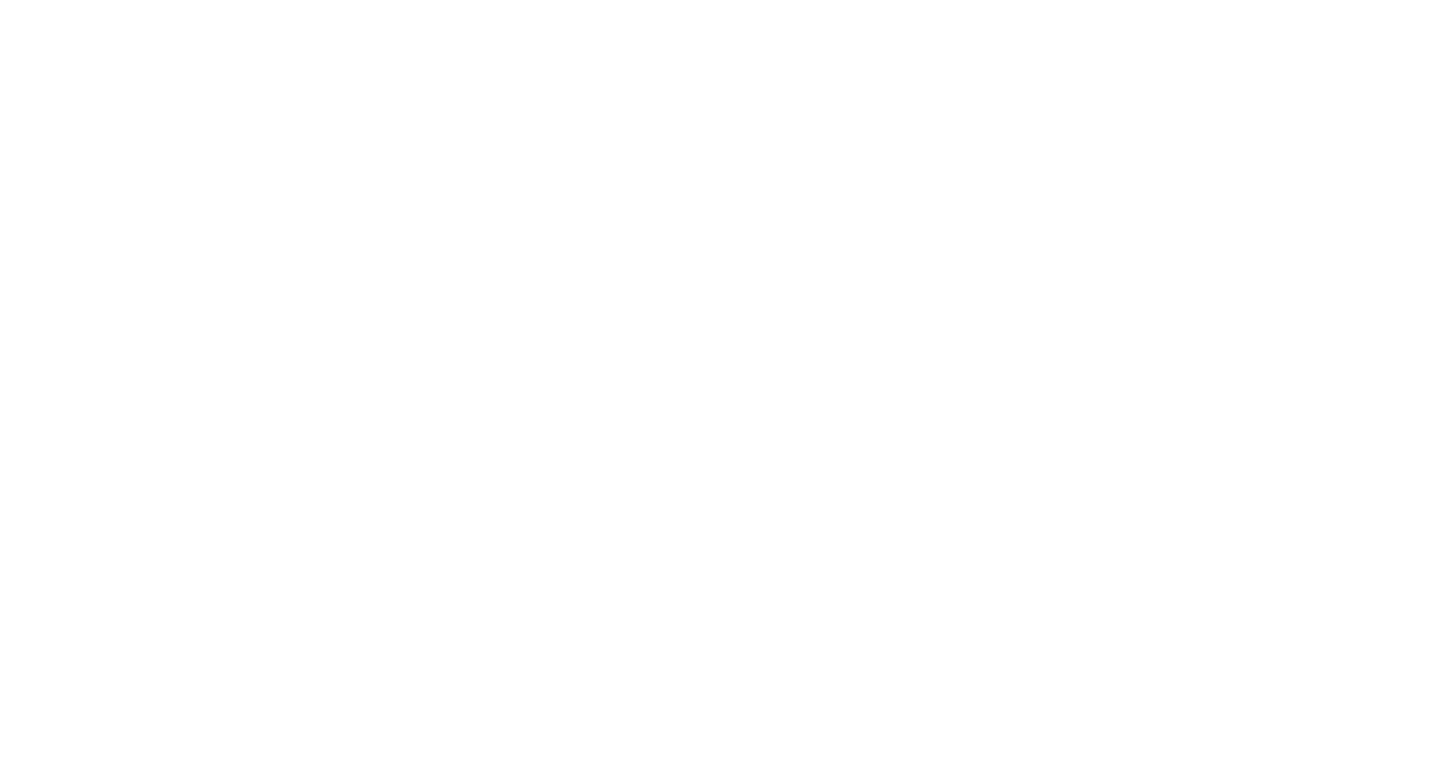 scroll, scrollTop: 0, scrollLeft: 0, axis: both 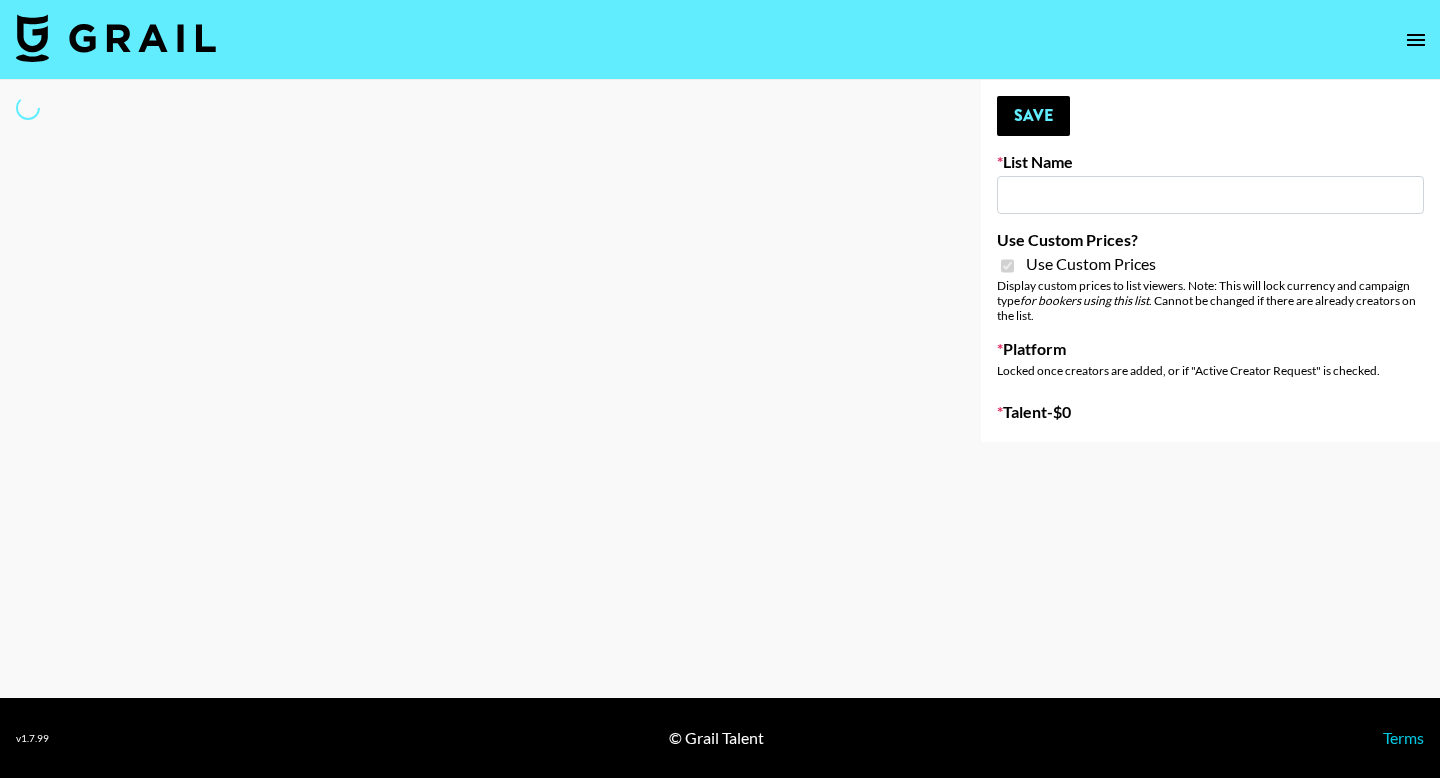 type on "Airbrush Glow Filter - USA TikTok" 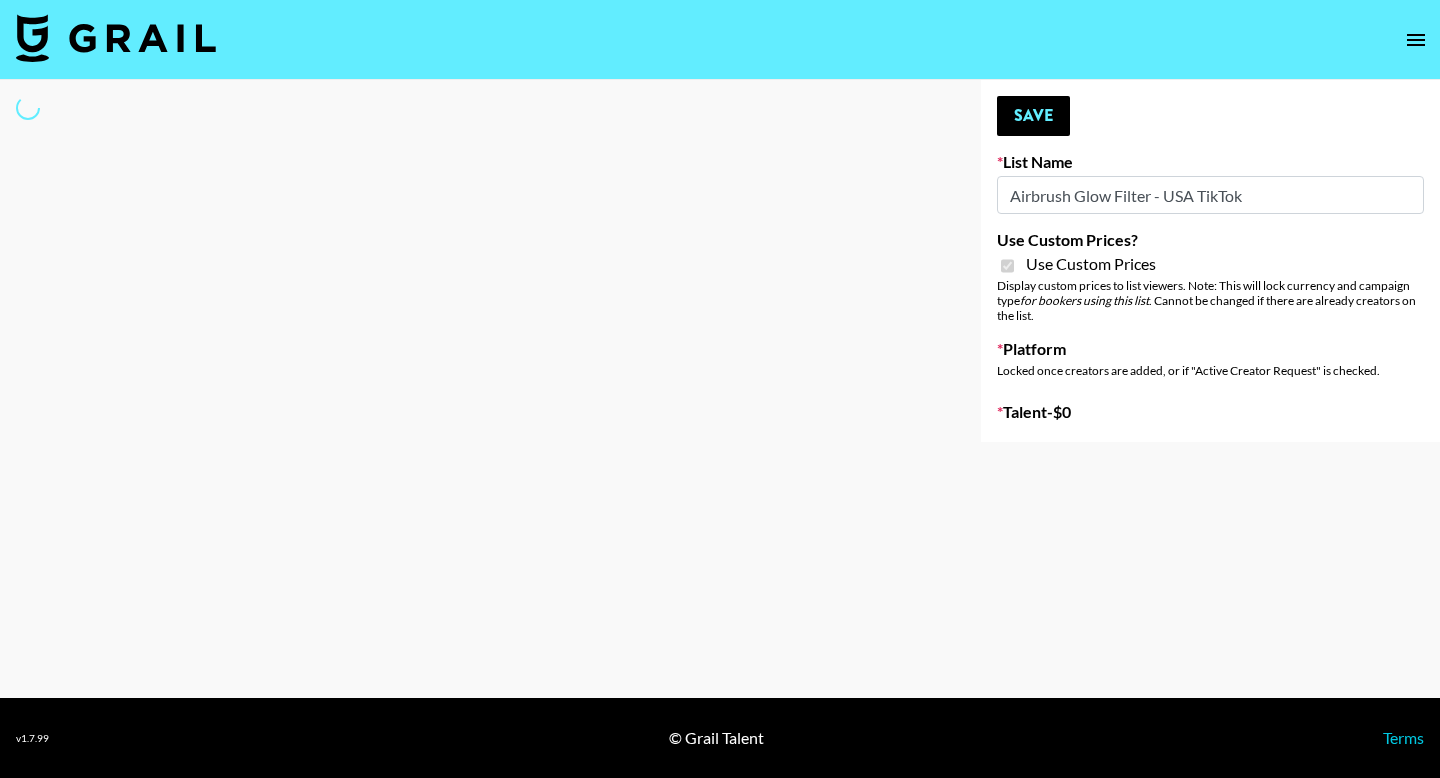 select on "Brand" 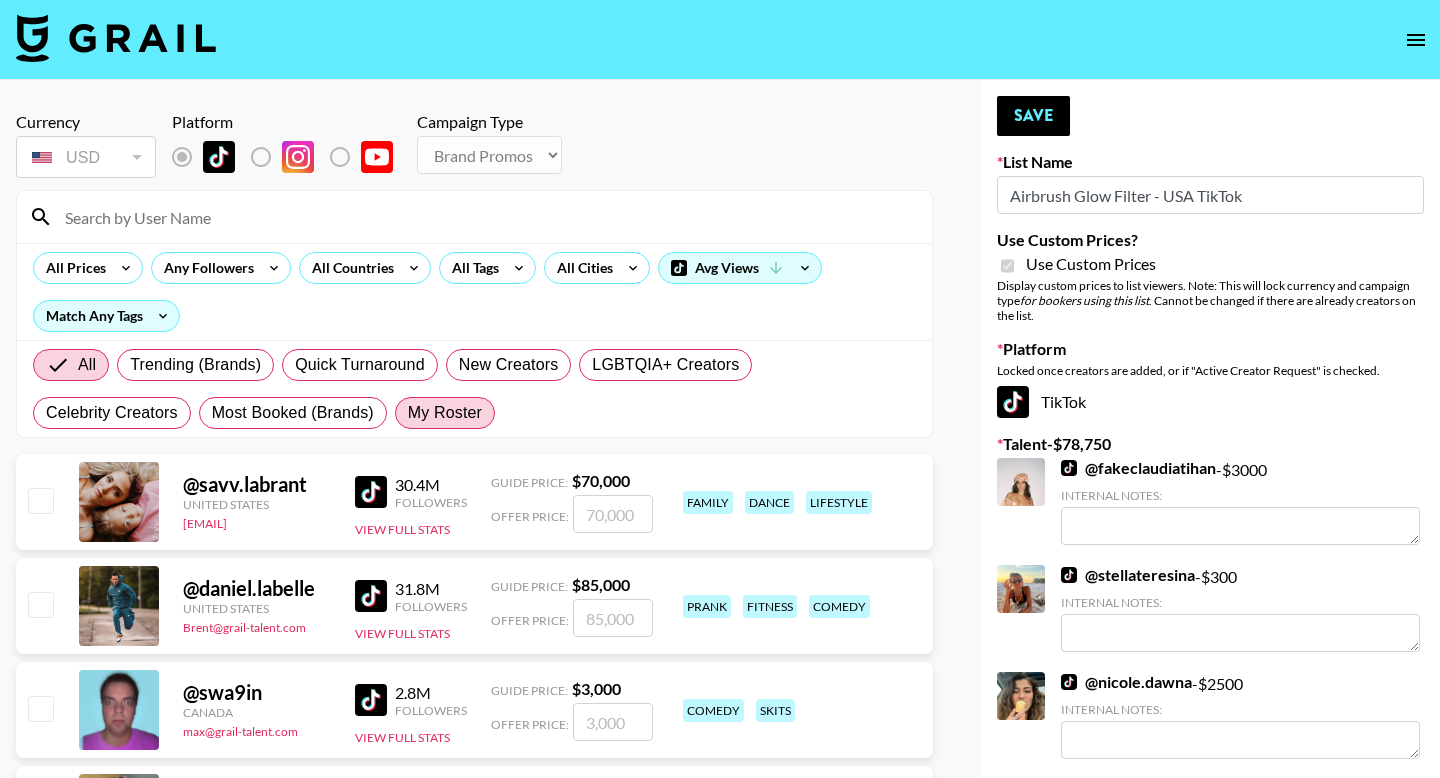 click on "My Roster" at bounding box center (445, 413) 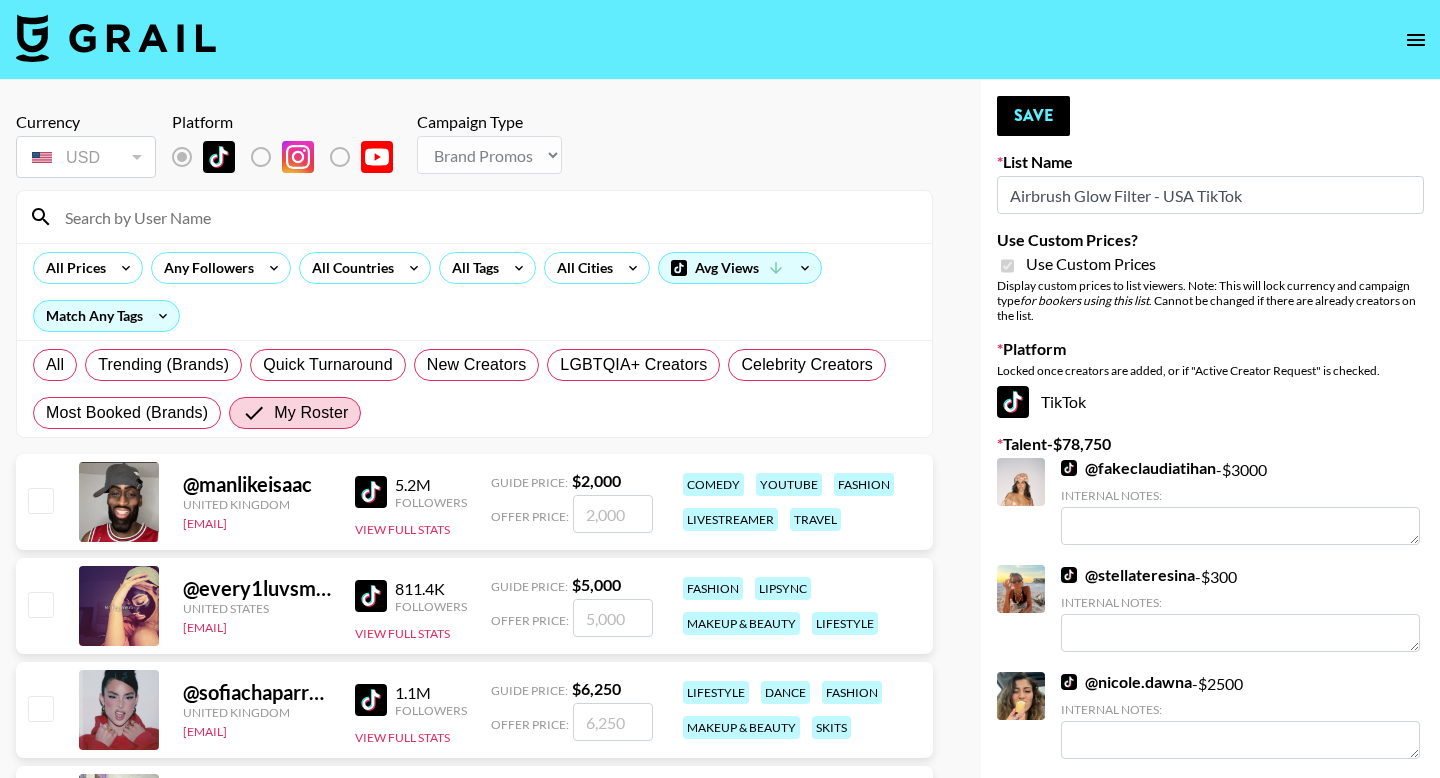 click at bounding box center (40, 604) 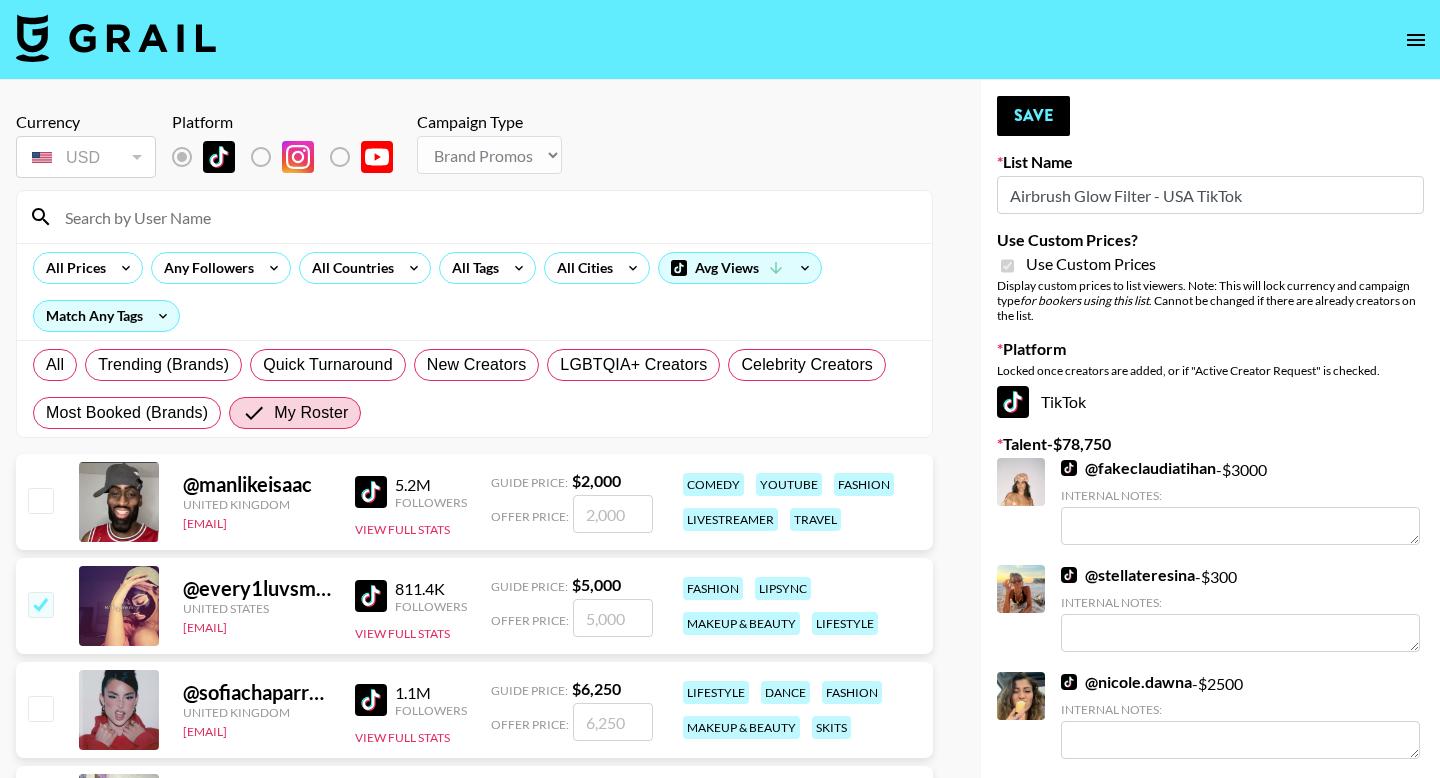 checkbox on "true" 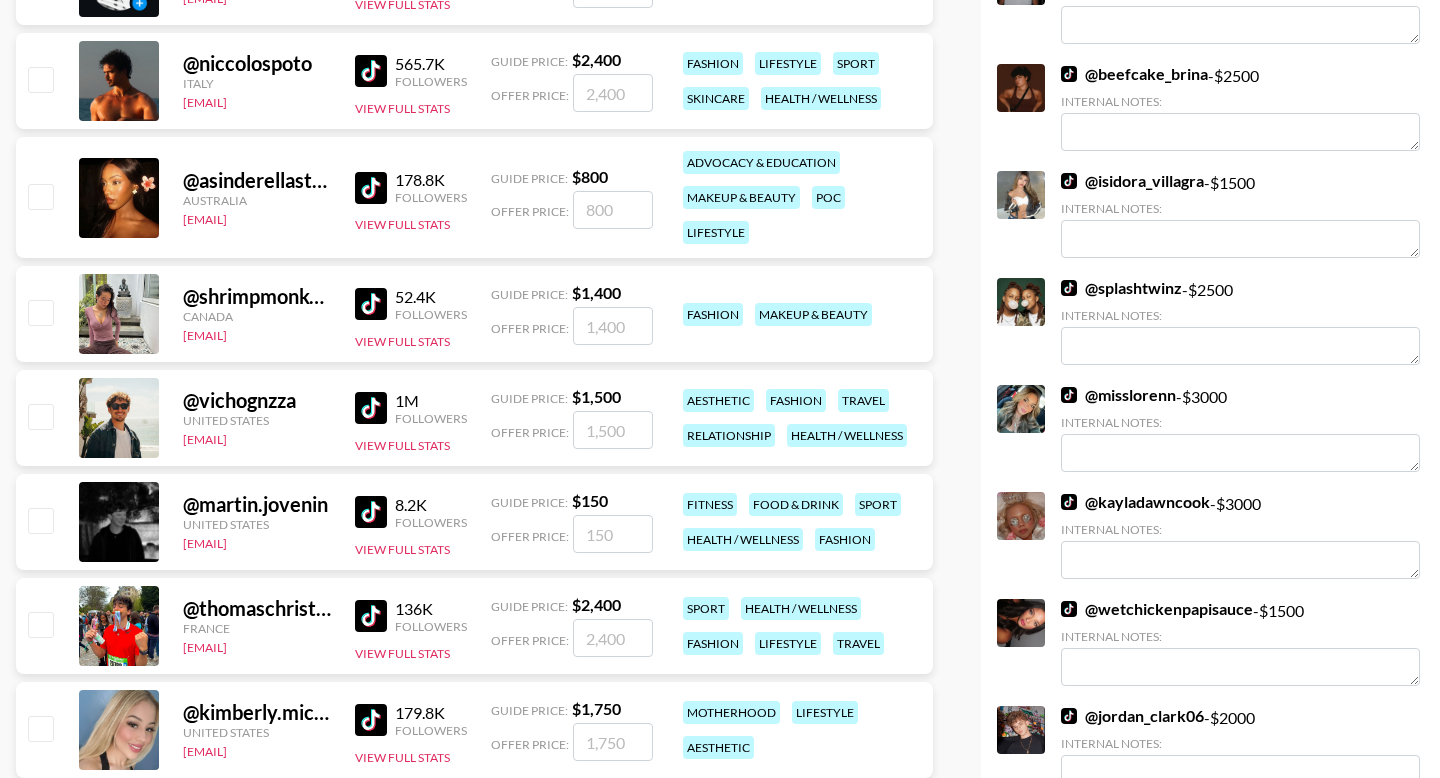 scroll, scrollTop: 1372, scrollLeft: 0, axis: vertical 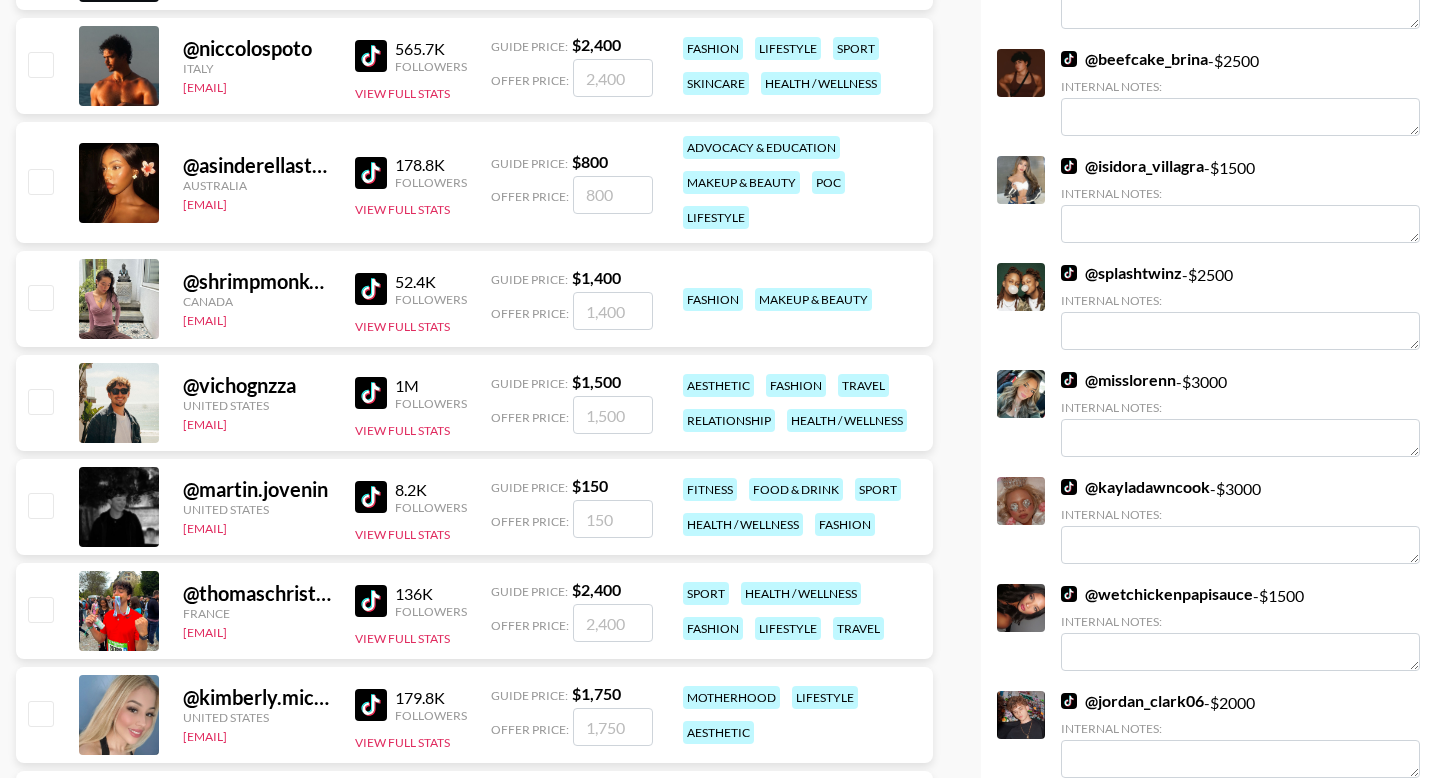 click at bounding box center [40, 401] 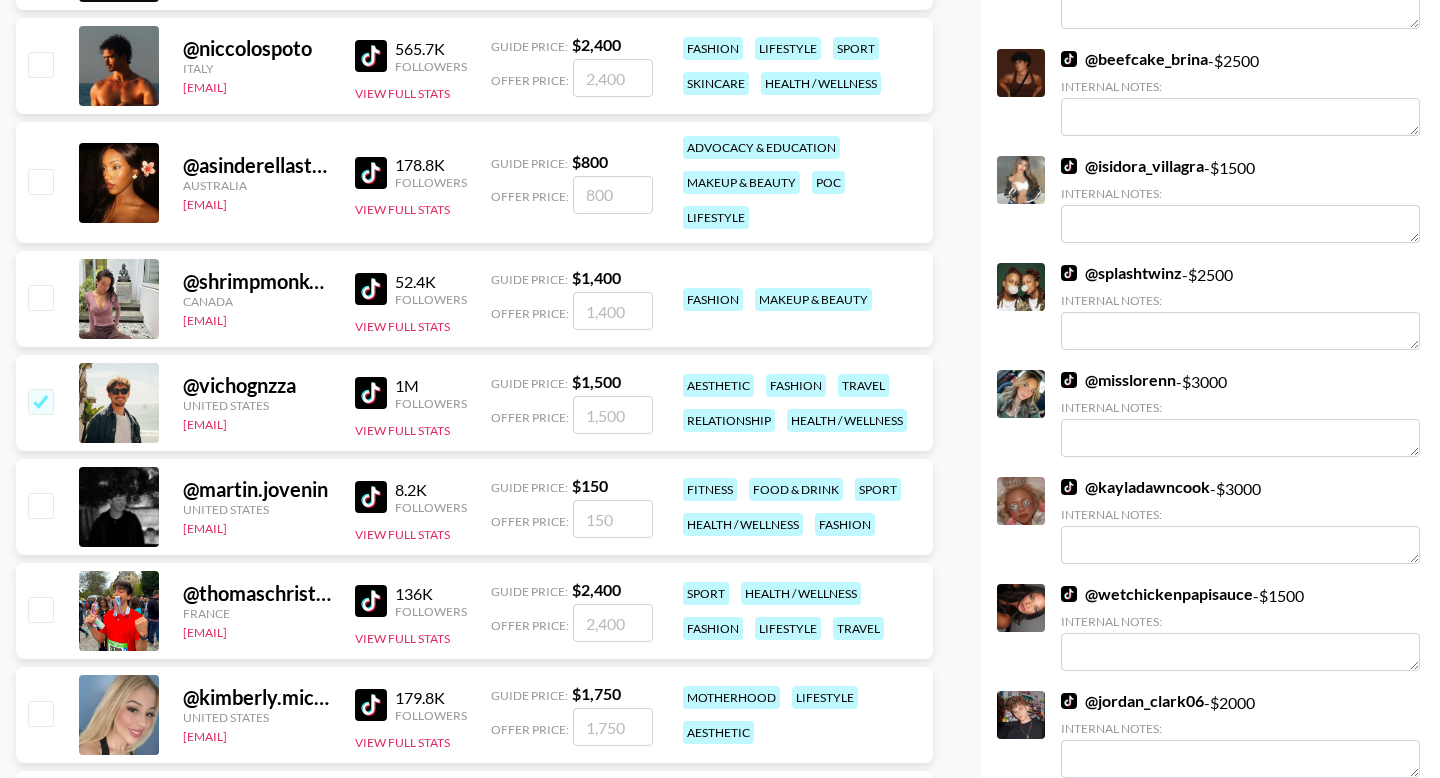 checkbox on "true" 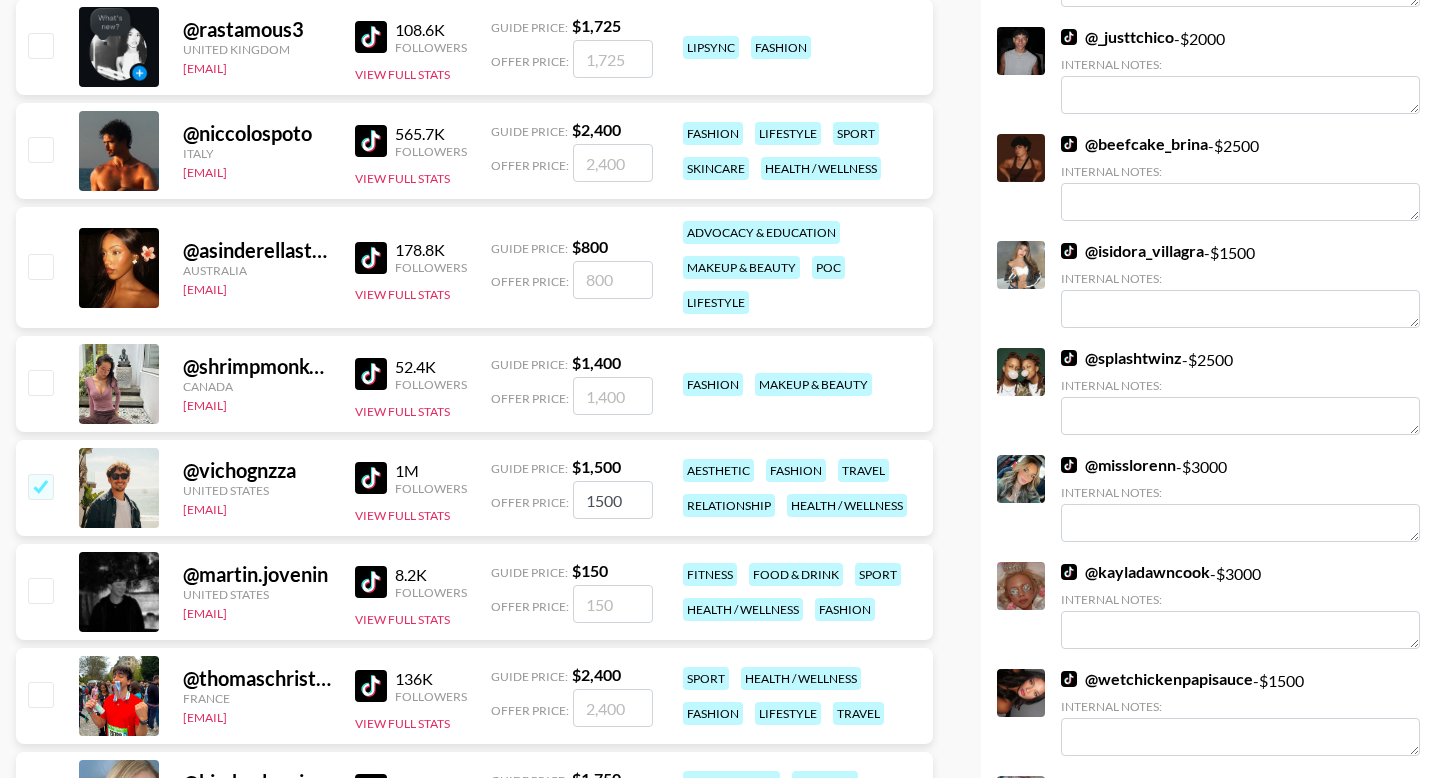 scroll, scrollTop: 1300, scrollLeft: 0, axis: vertical 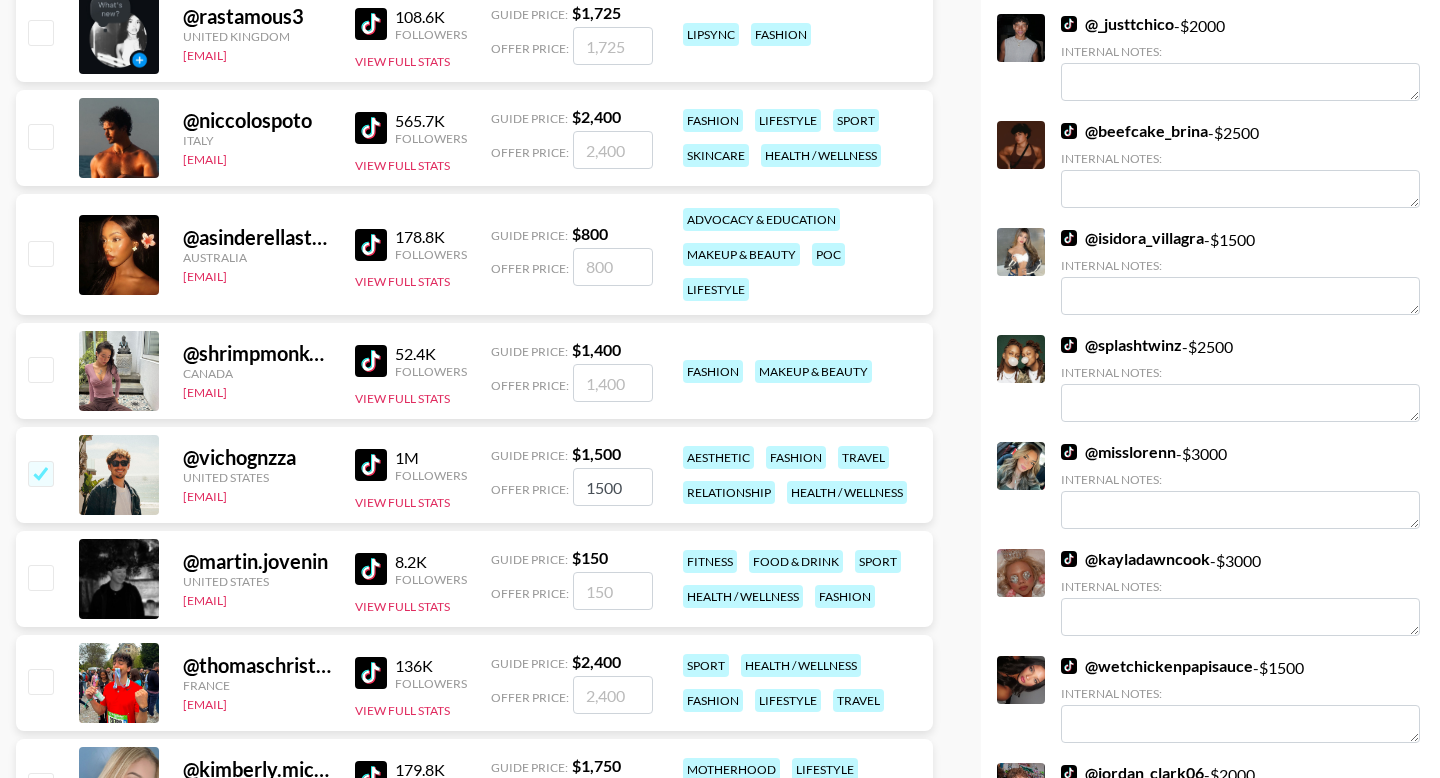 click at bounding box center [40, 473] 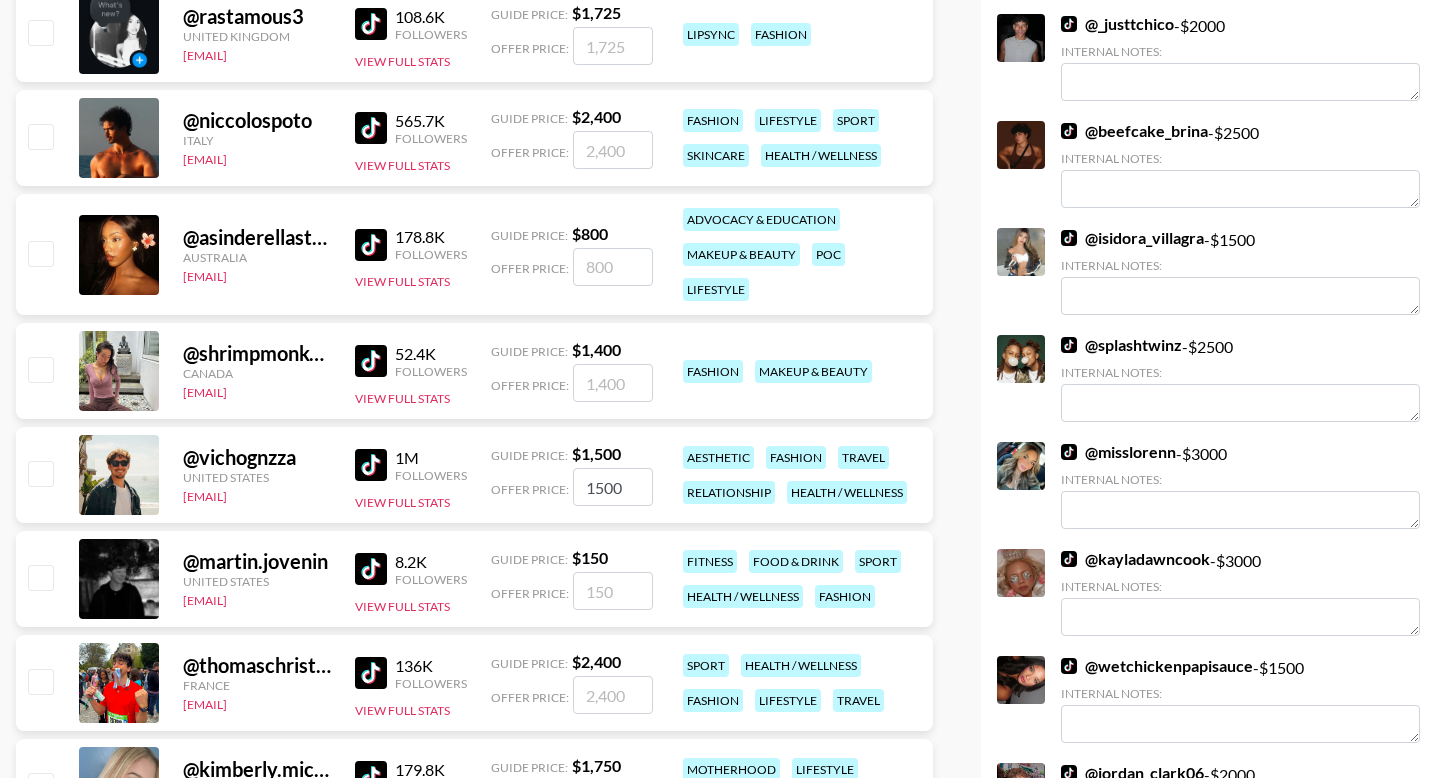checkbox on "false" 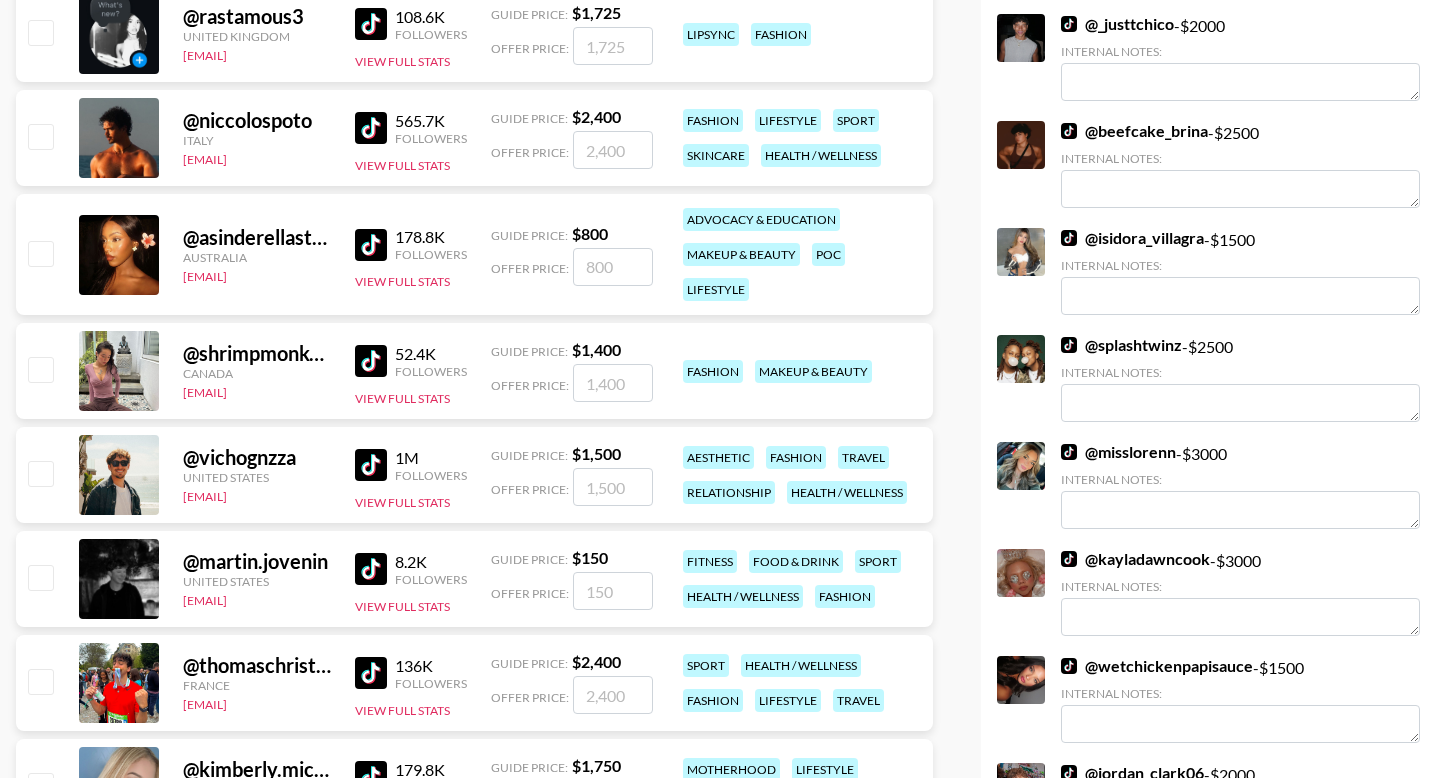 click at bounding box center [371, 465] 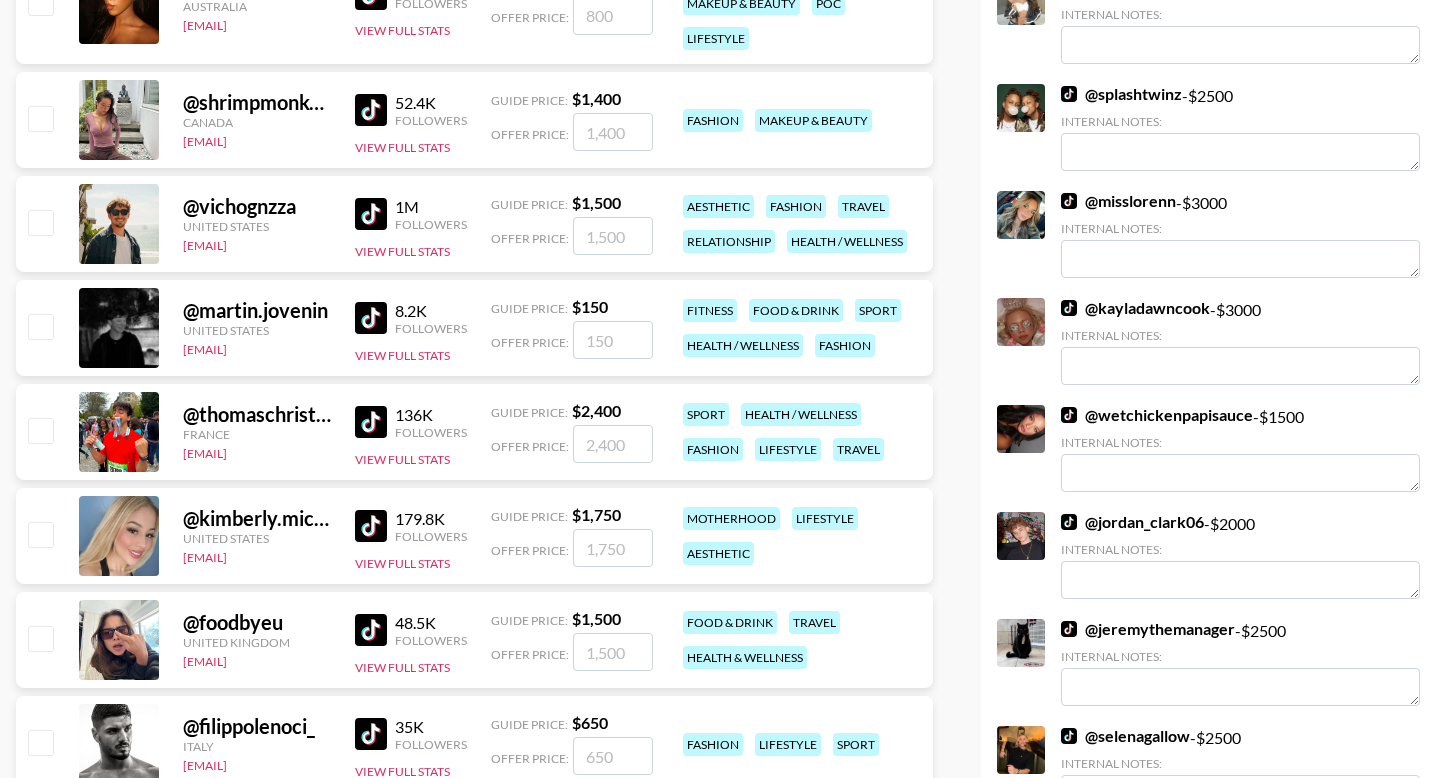 scroll, scrollTop: 0, scrollLeft: 0, axis: both 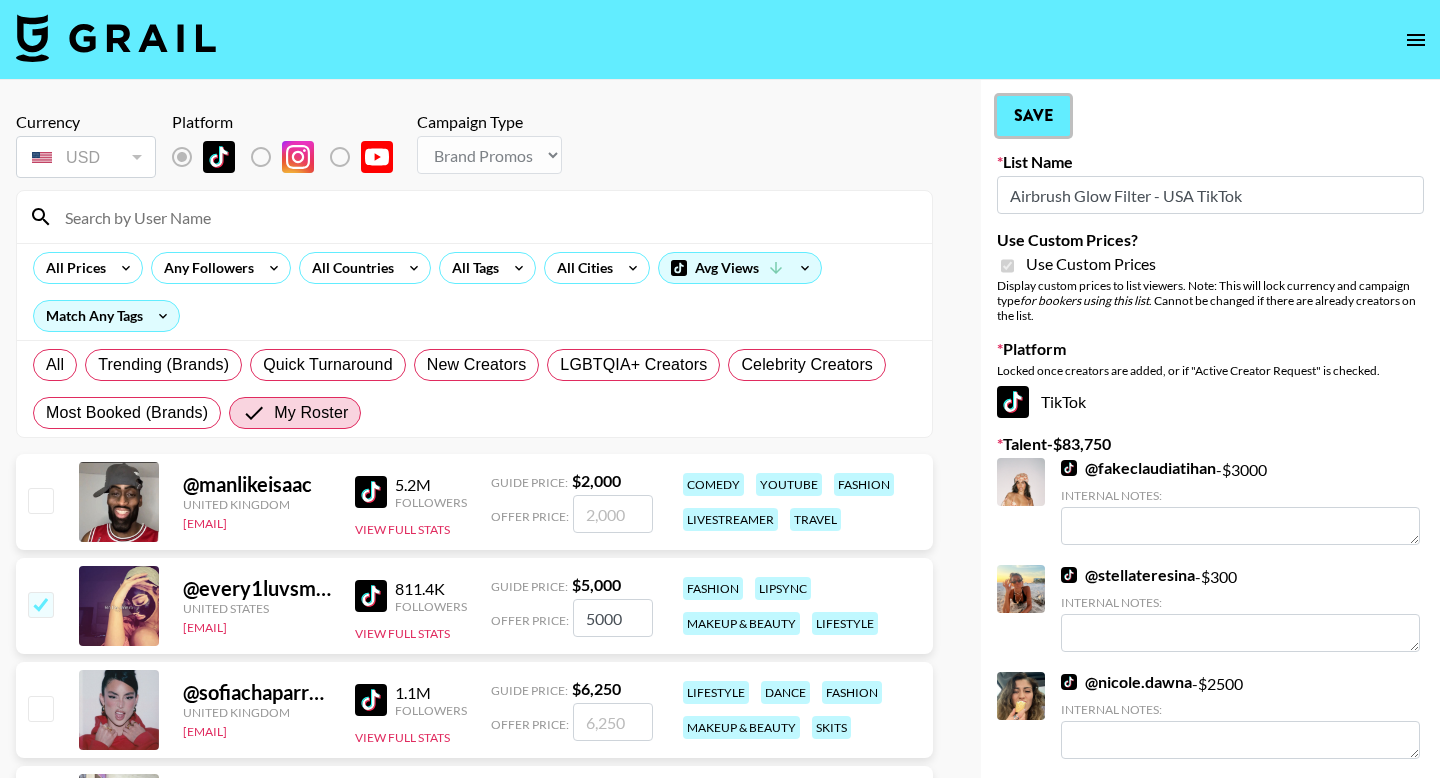 click on "Save" at bounding box center (1033, 116) 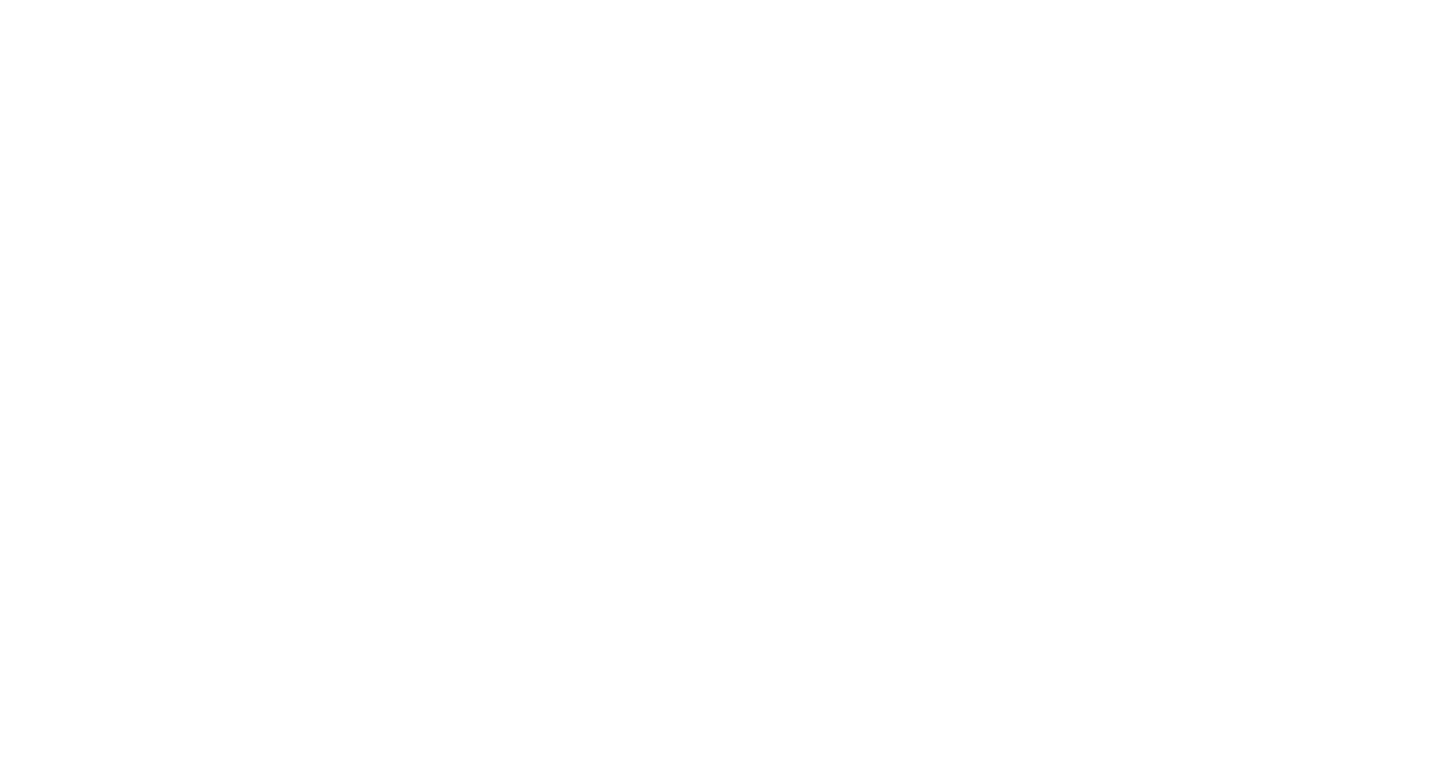 scroll, scrollTop: 0, scrollLeft: 0, axis: both 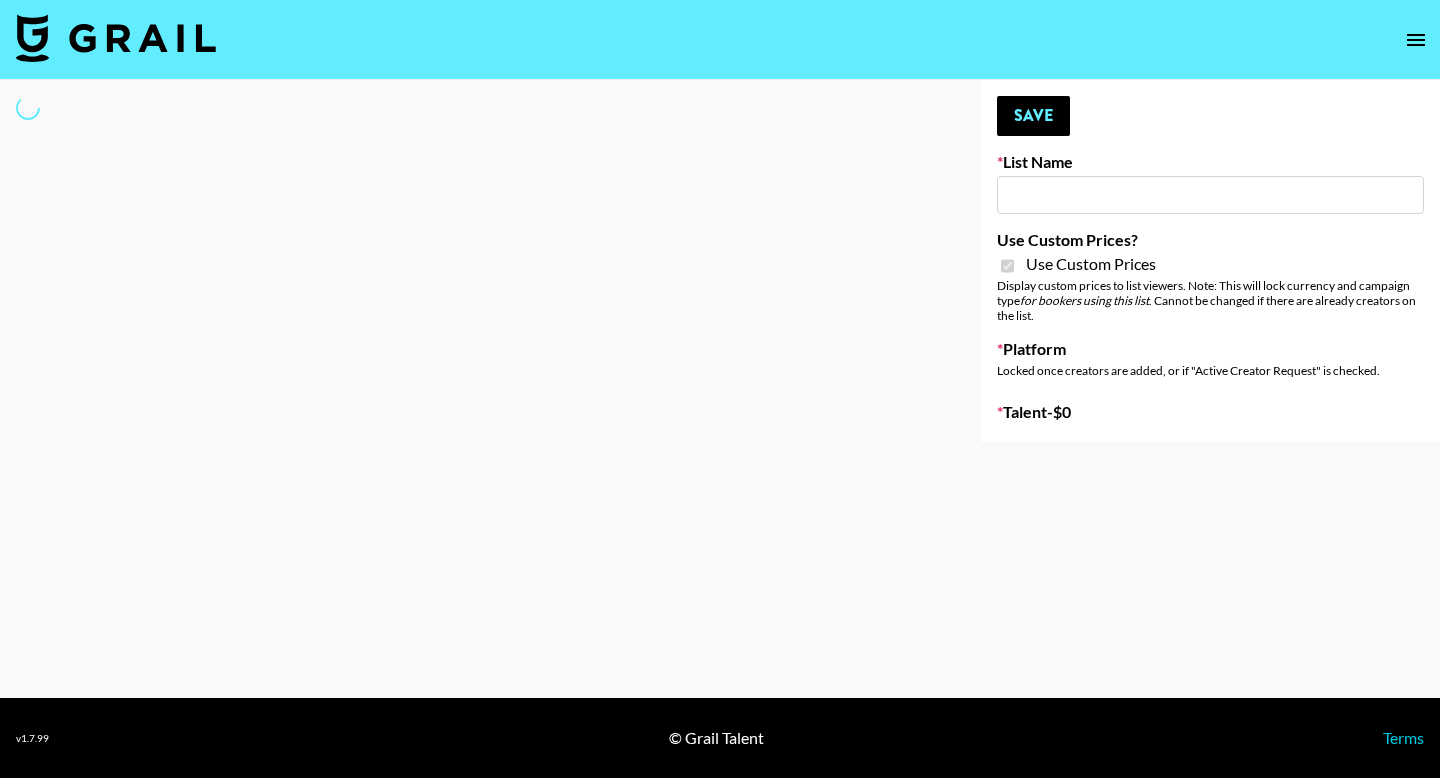 type on "AirBrush Glow Filter - USA - IG" 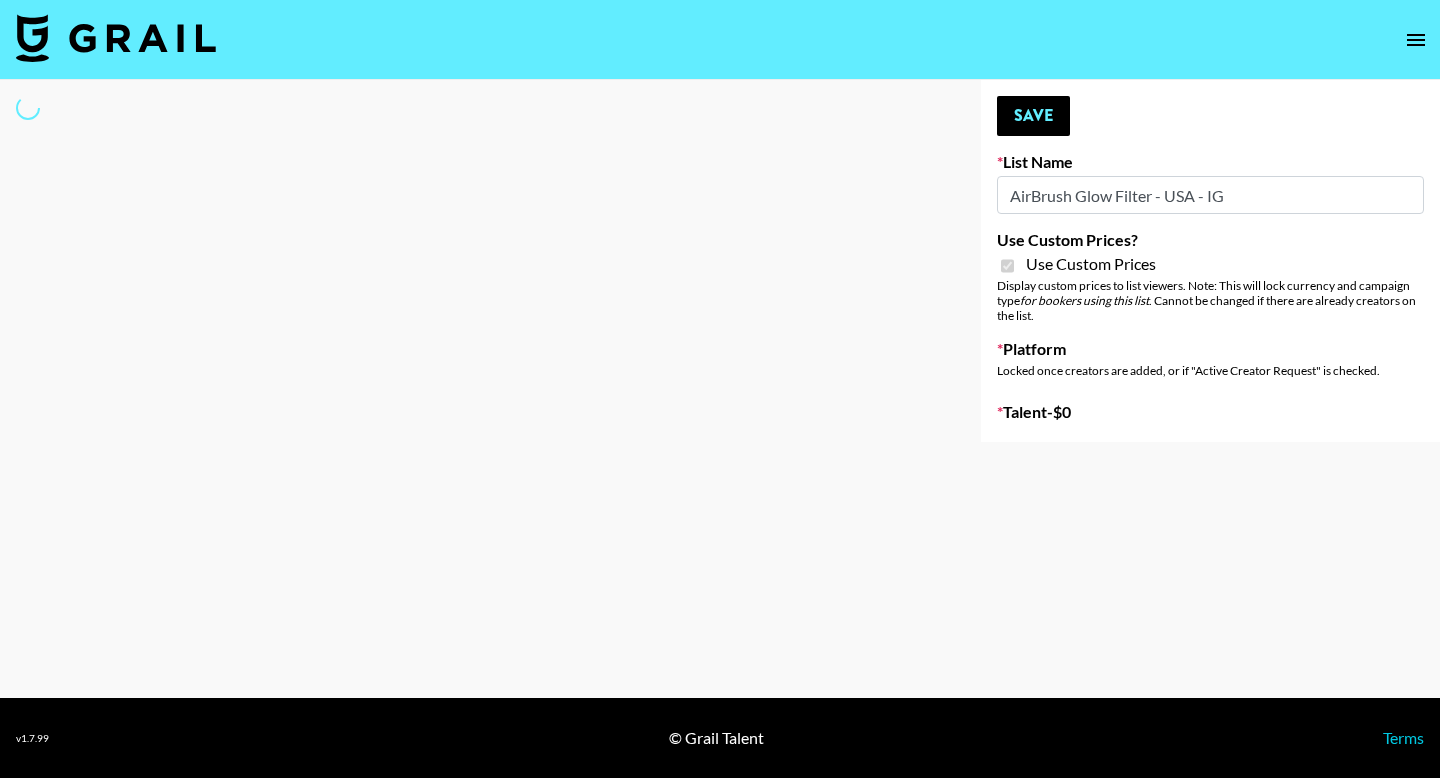select on "Brand" 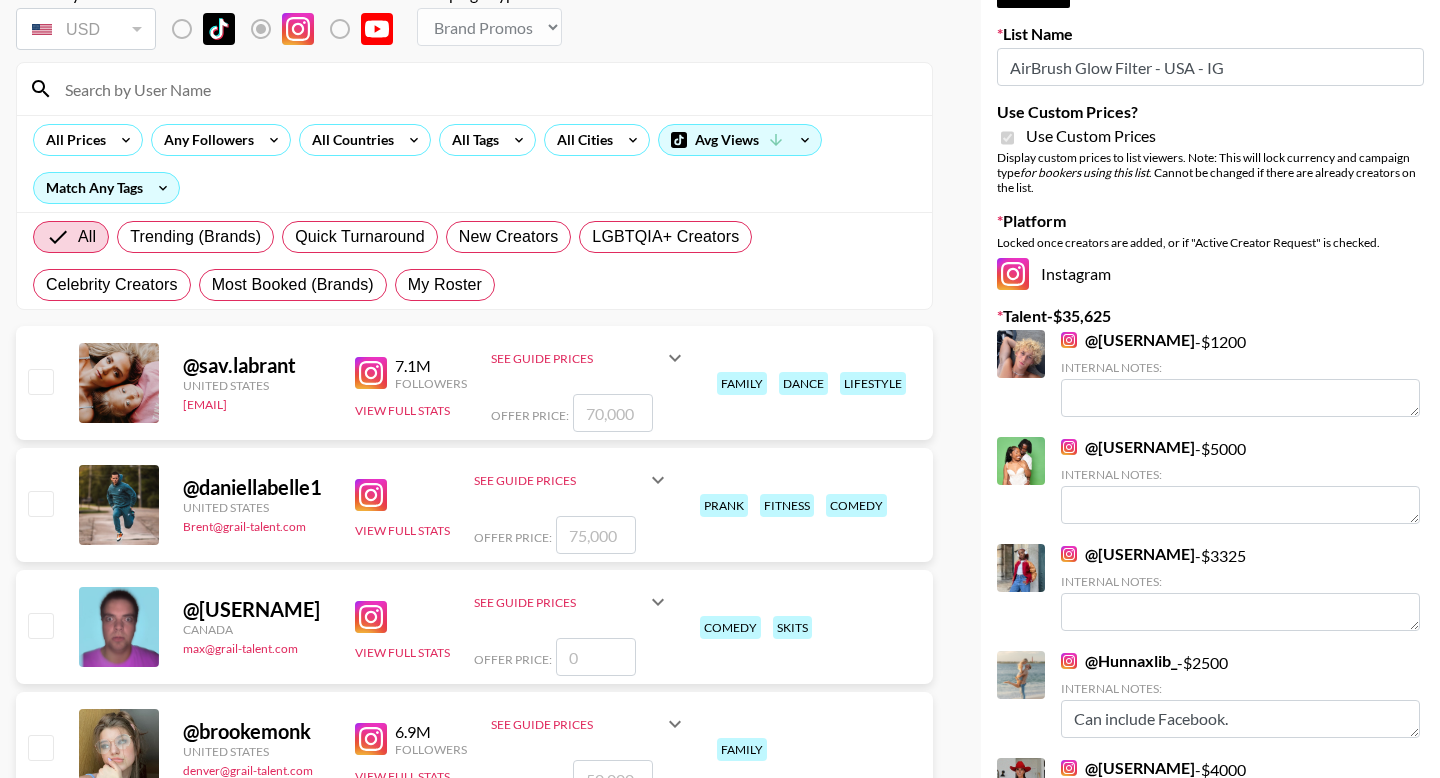 scroll, scrollTop: 127, scrollLeft: 0, axis: vertical 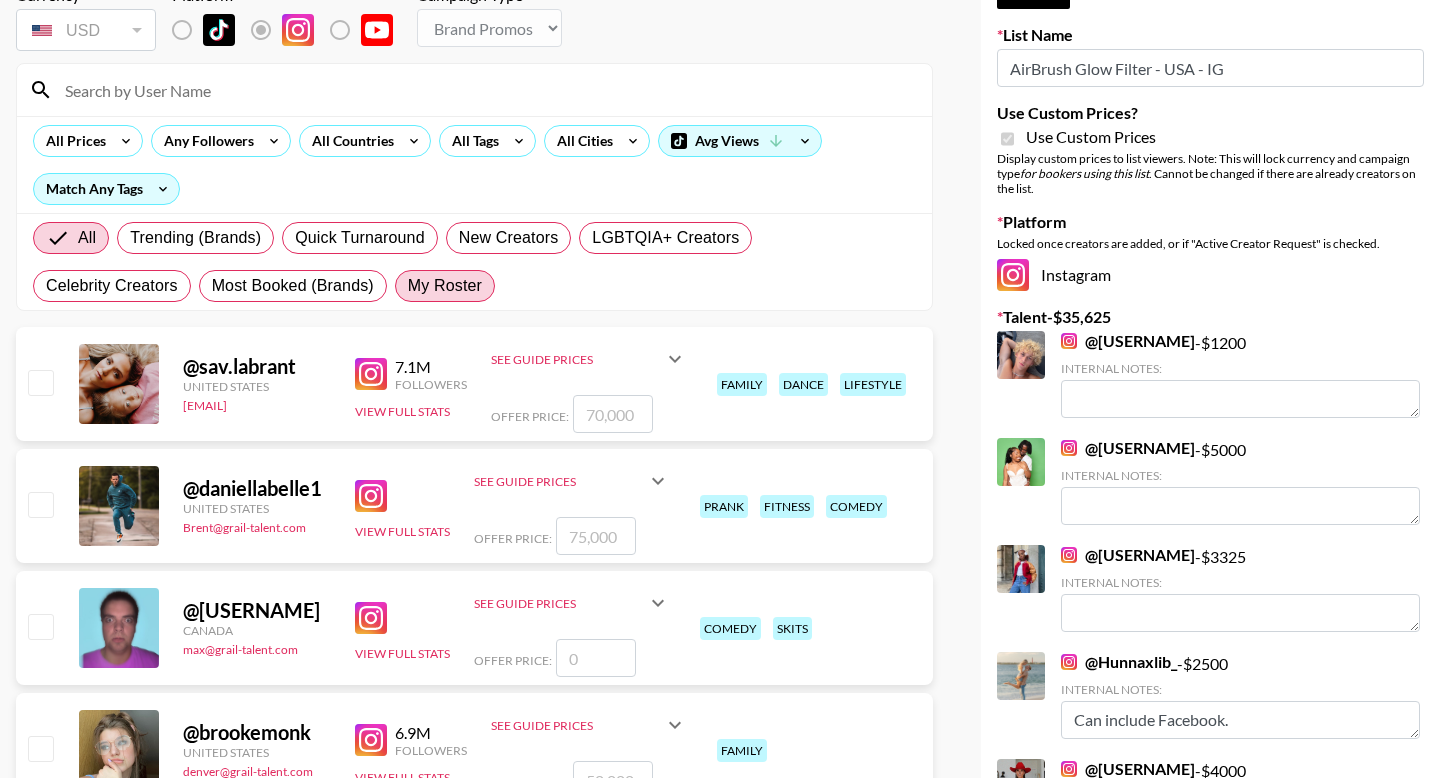 click on "My Roster" at bounding box center [445, 286] 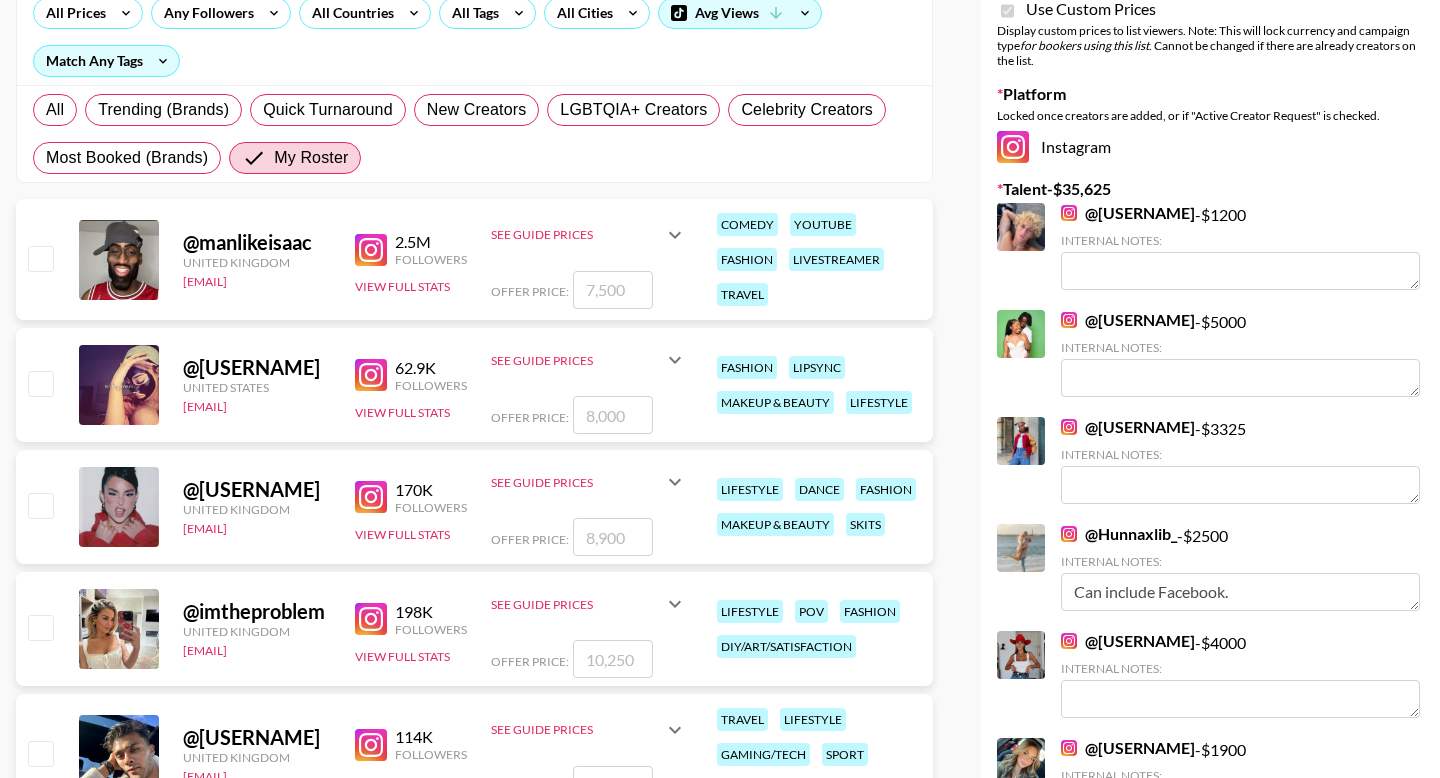 scroll, scrollTop: 269, scrollLeft: 0, axis: vertical 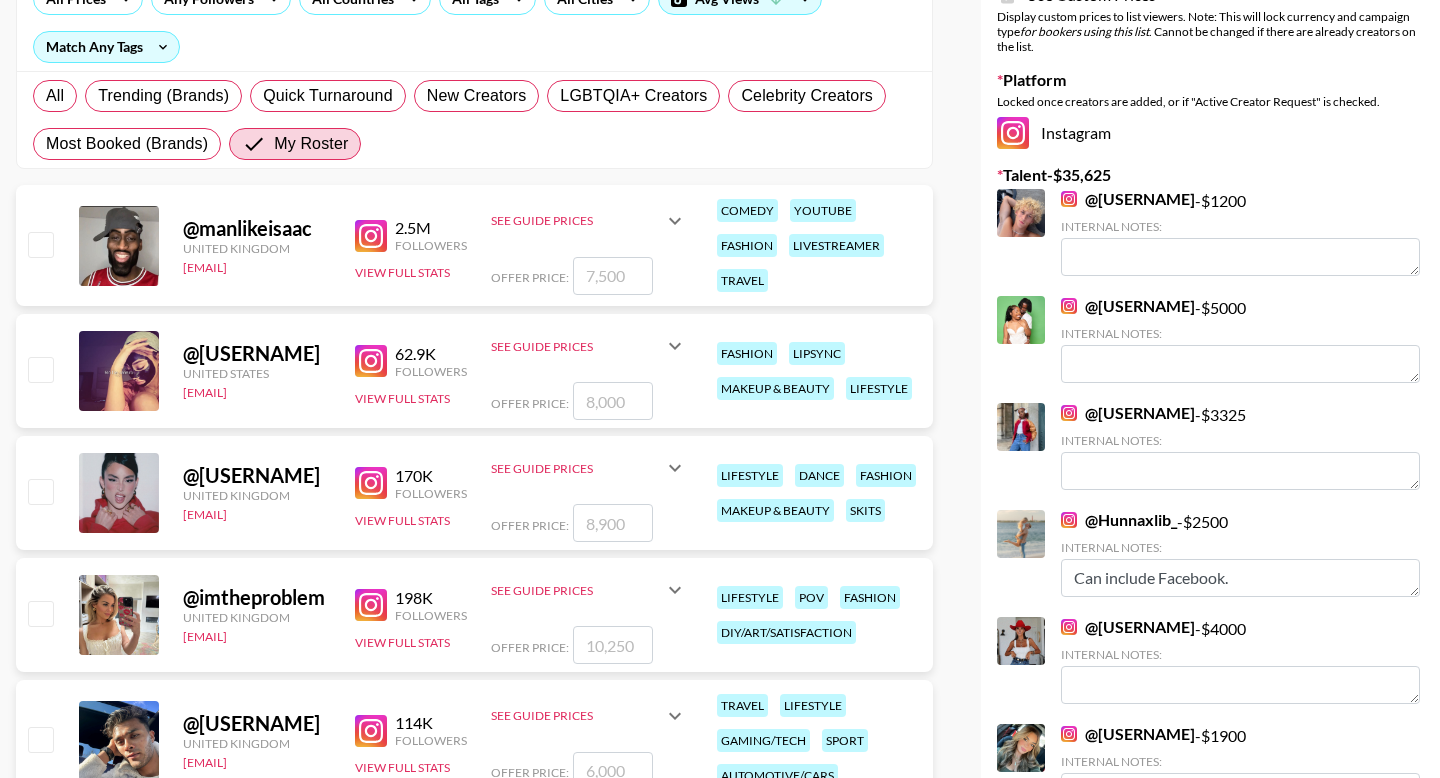 click at bounding box center [40, 369] 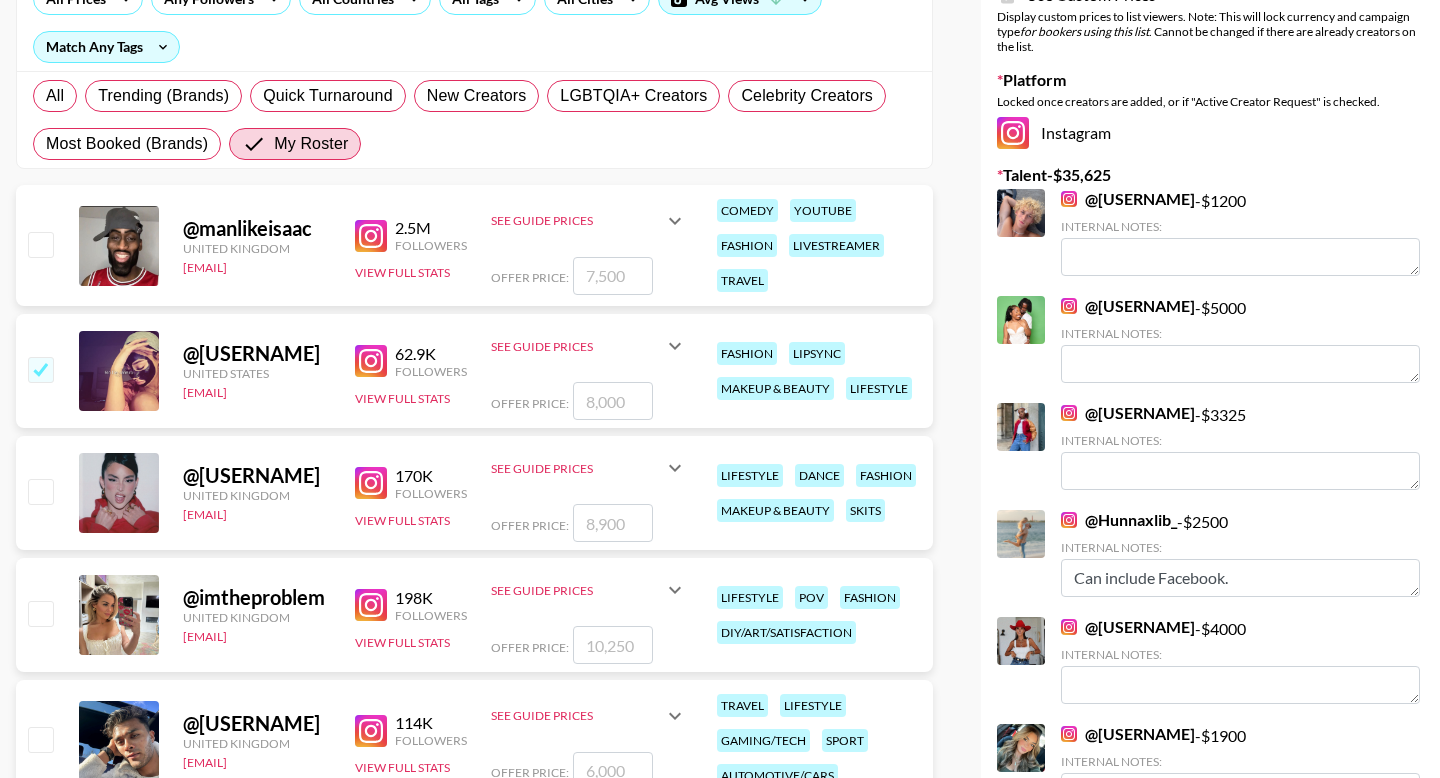 checkbox on "true" 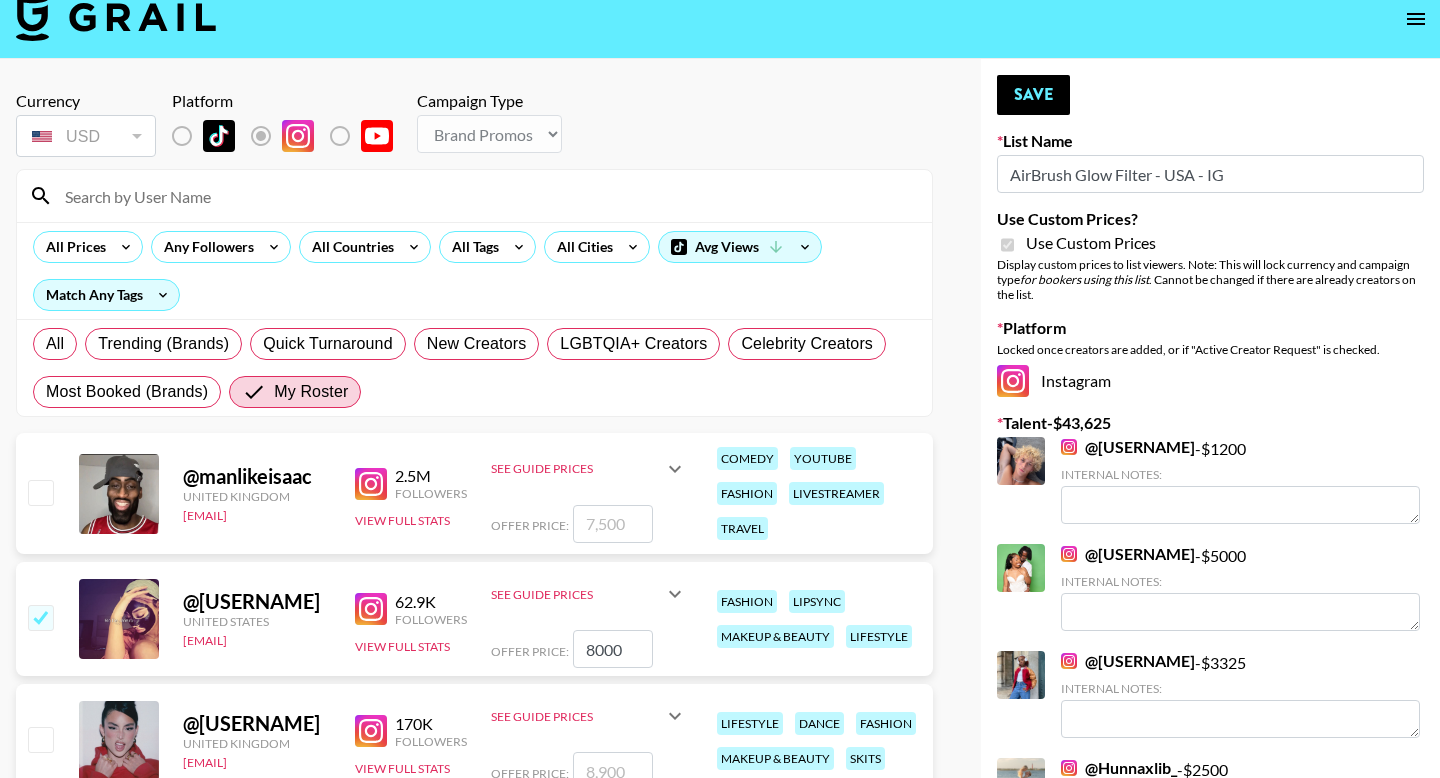 scroll, scrollTop: 0, scrollLeft: 0, axis: both 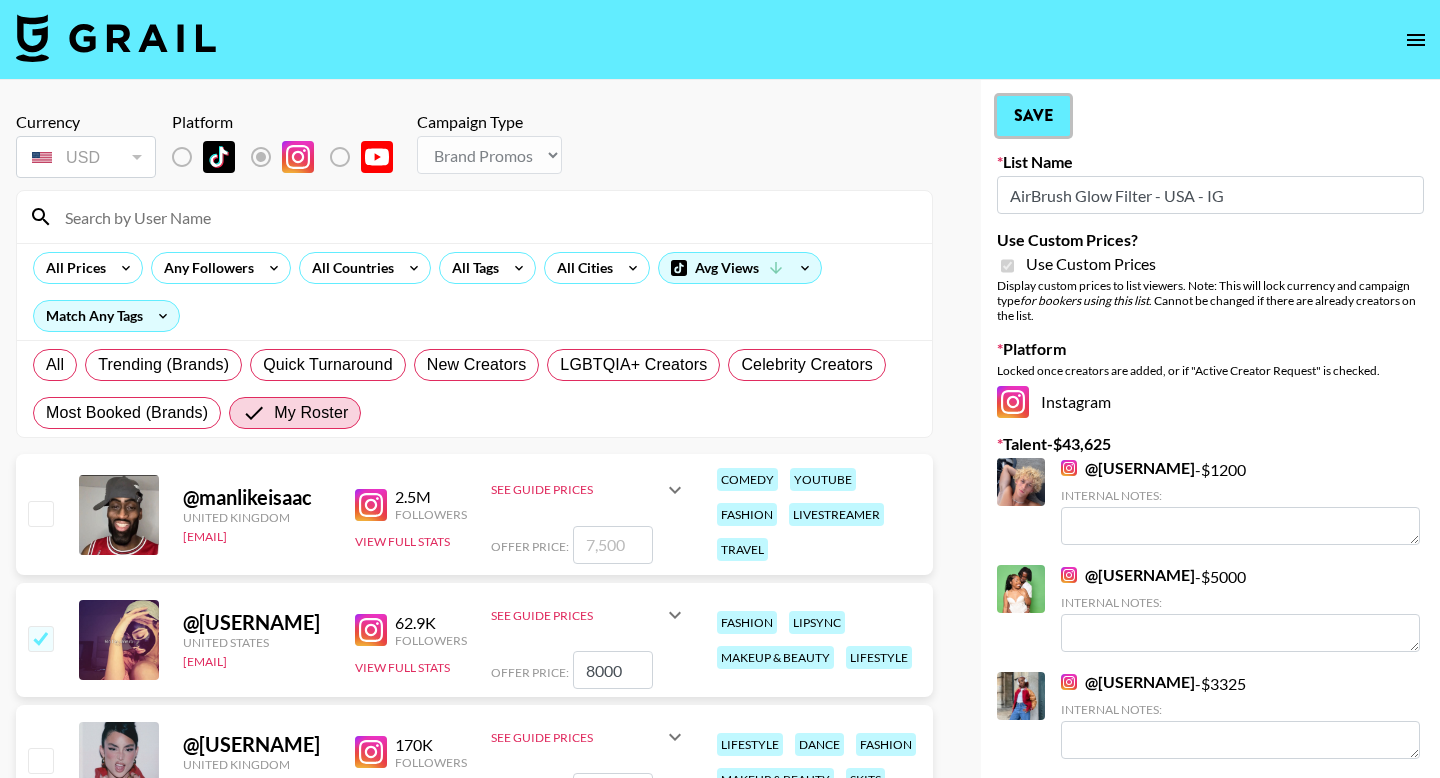 click on "Save" at bounding box center (1033, 116) 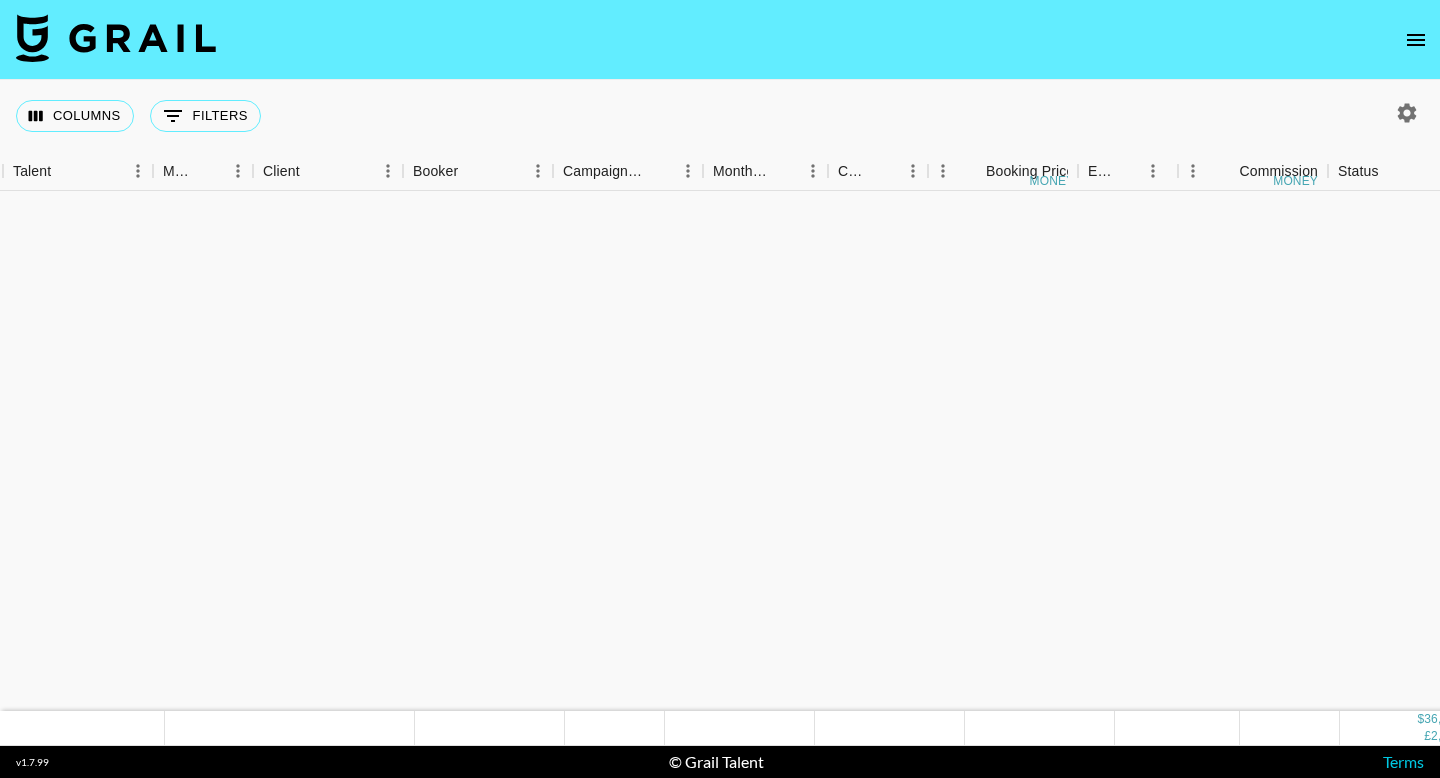scroll, scrollTop: 0, scrollLeft: 0, axis: both 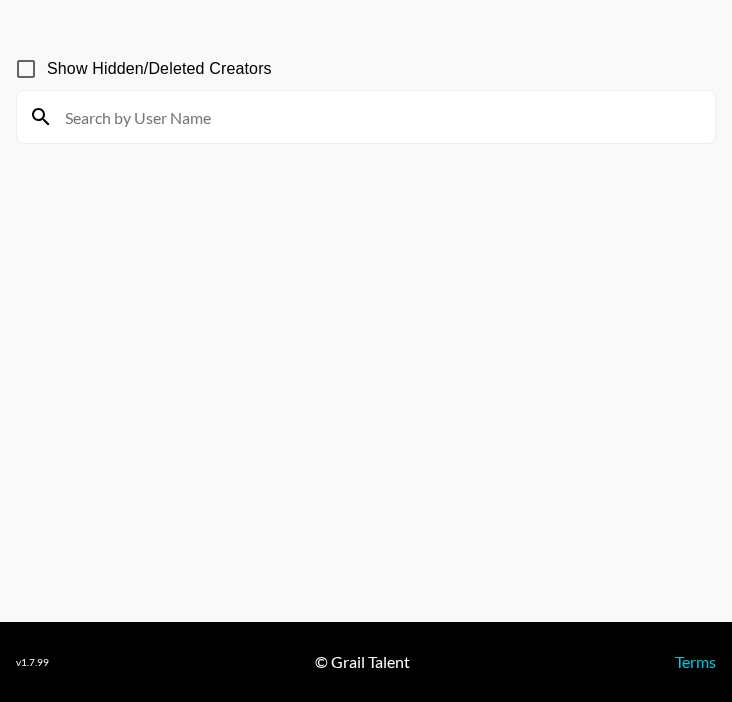 click at bounding box center [378, 117] 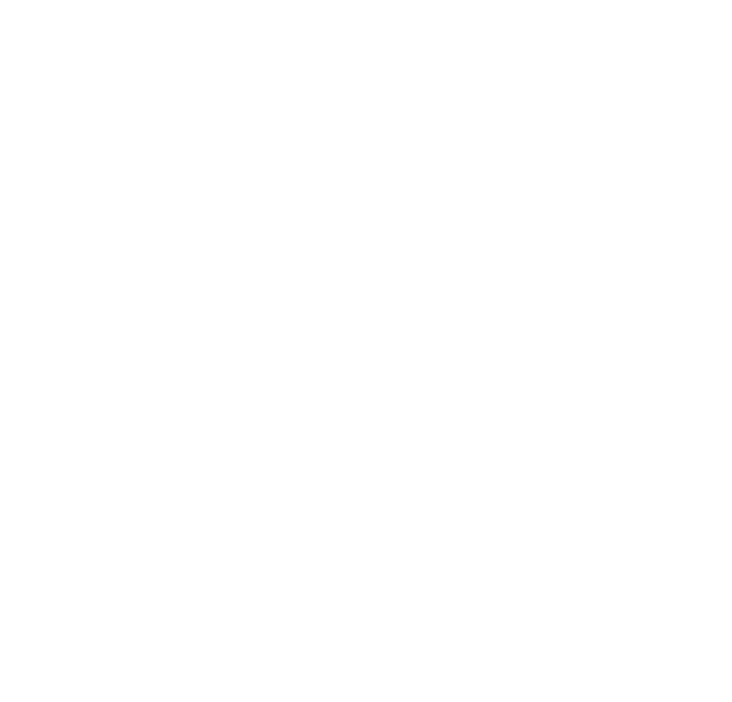 scroll, scrollTop: 0, scrollLeft: 0, axis: both 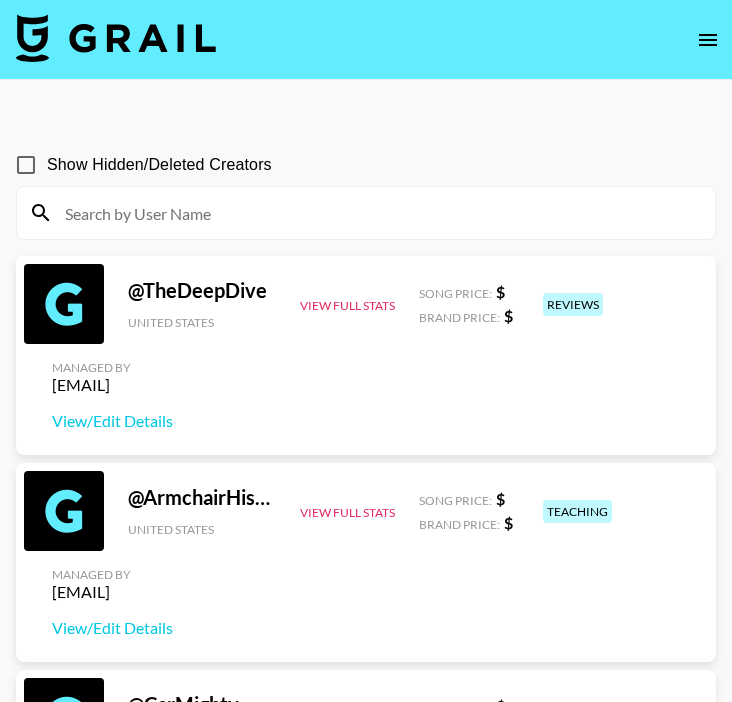 click 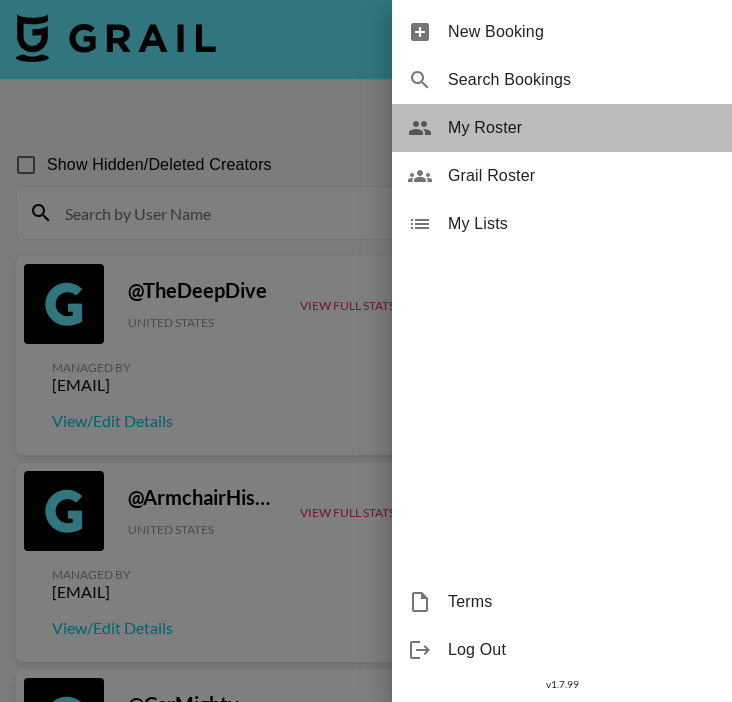 click on "My Roster" at bounding box center (582, 128) 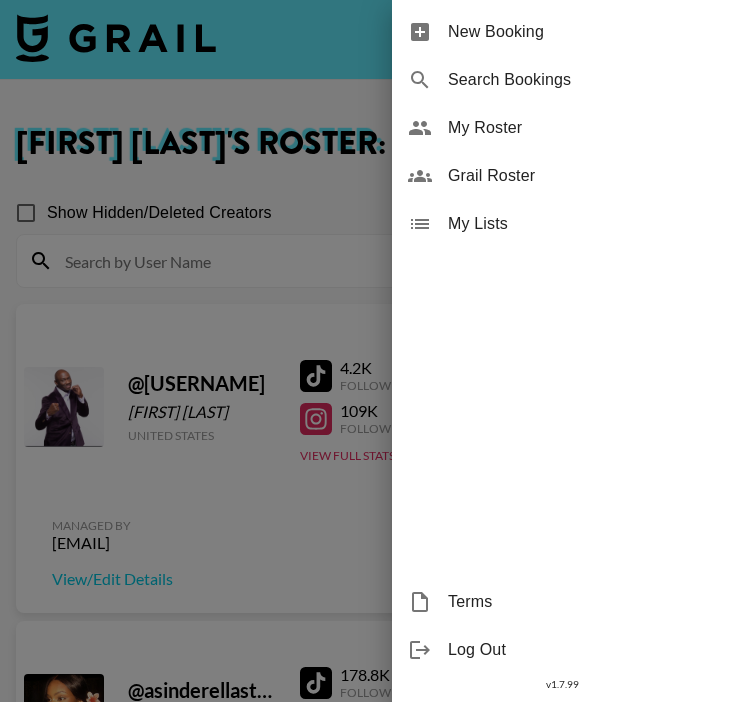 click at bounding box center (366, 351) 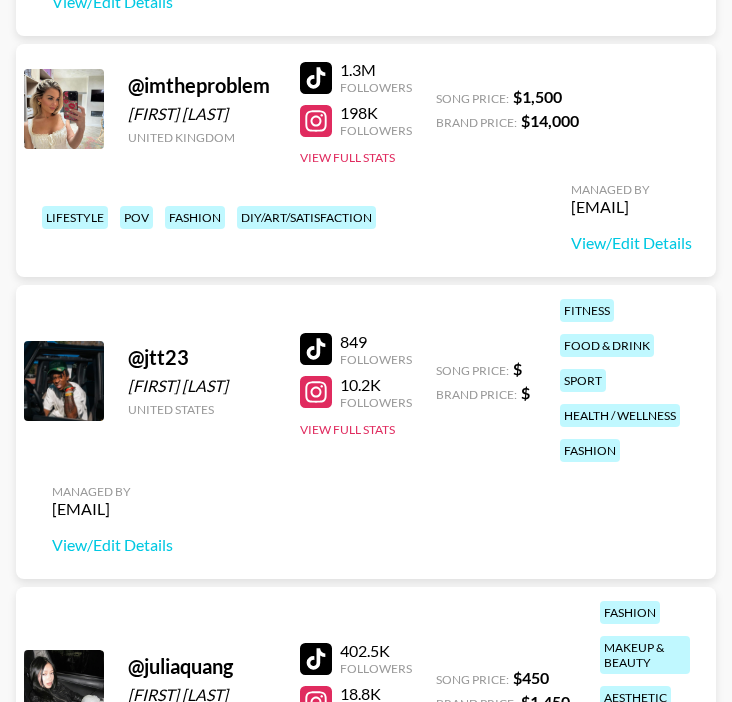scroll, scrollTop: 2452, scrollLeft: 0, axis: vertical 